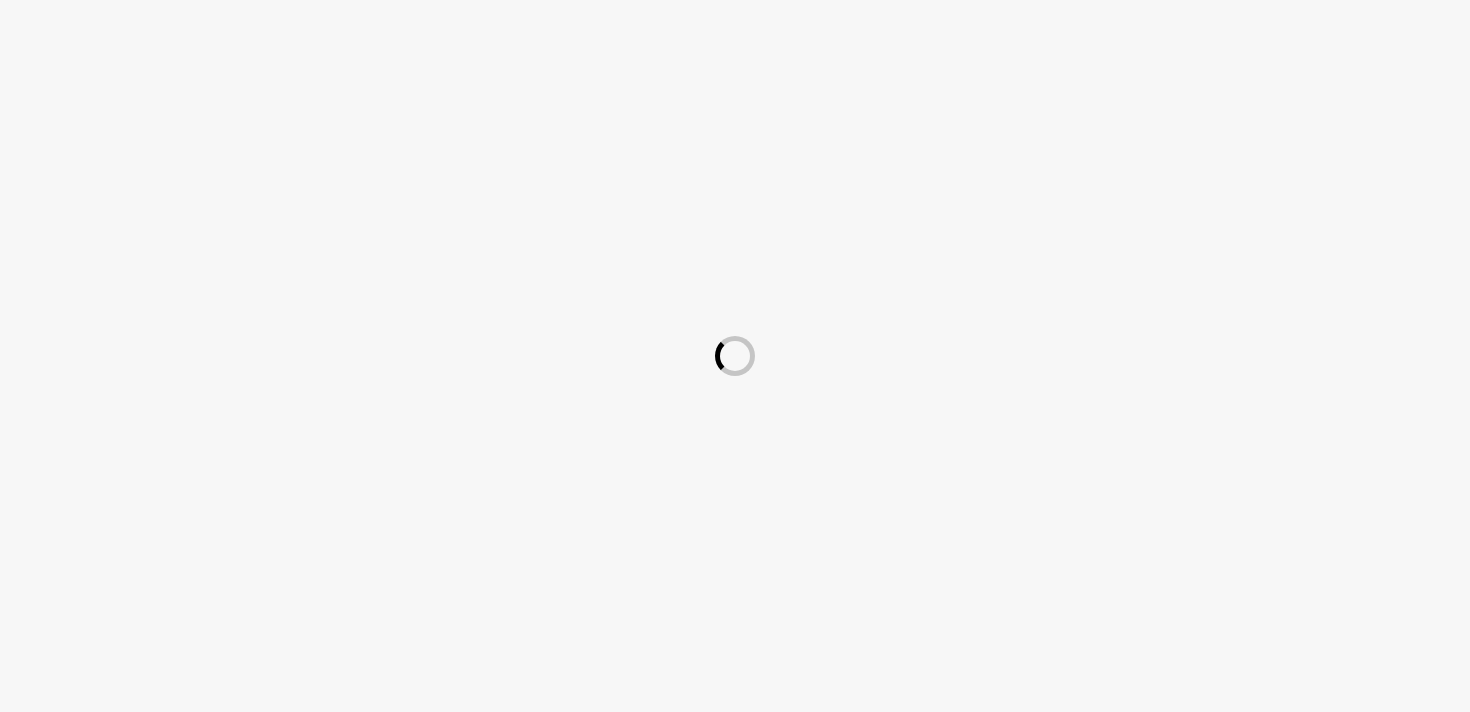 scroll, scrollTop: 0, scrollLeft: 0, axis: both 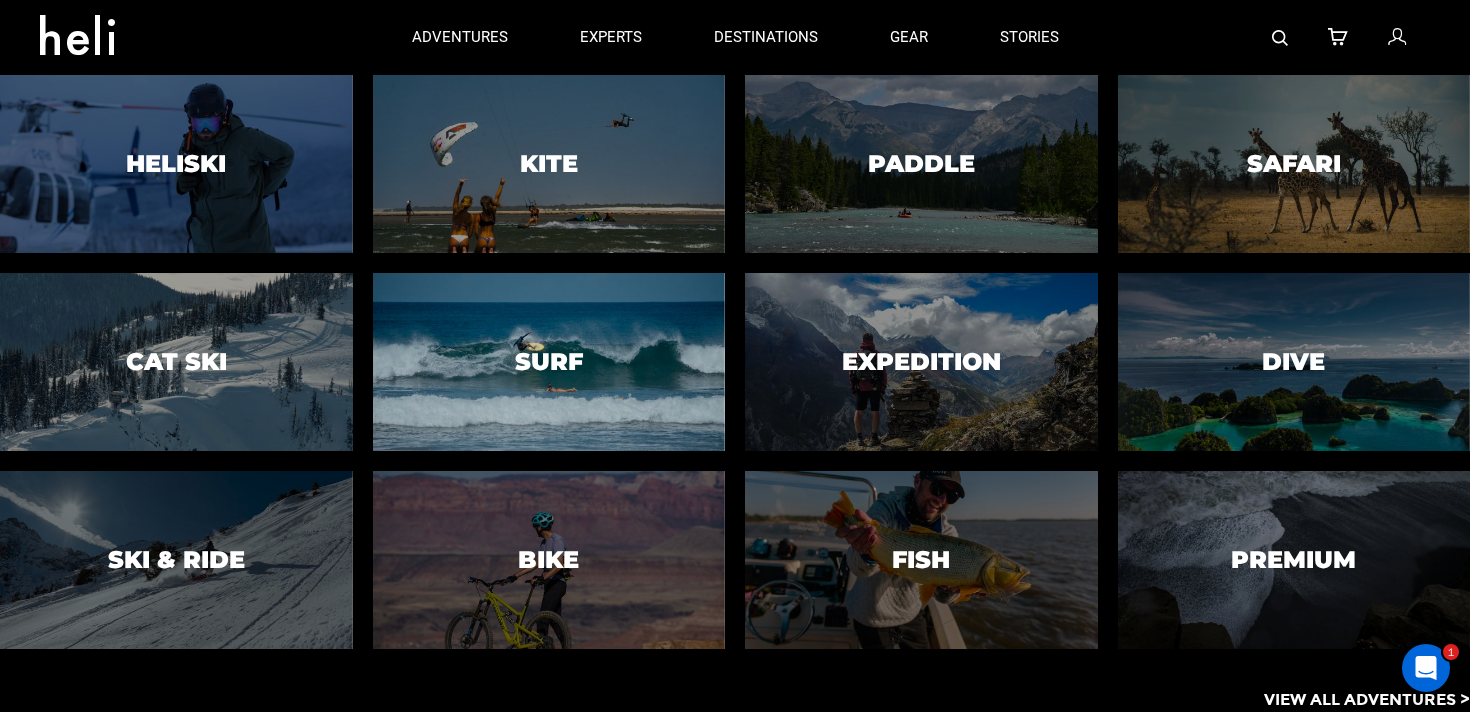 click at bounding box center (549, 362) 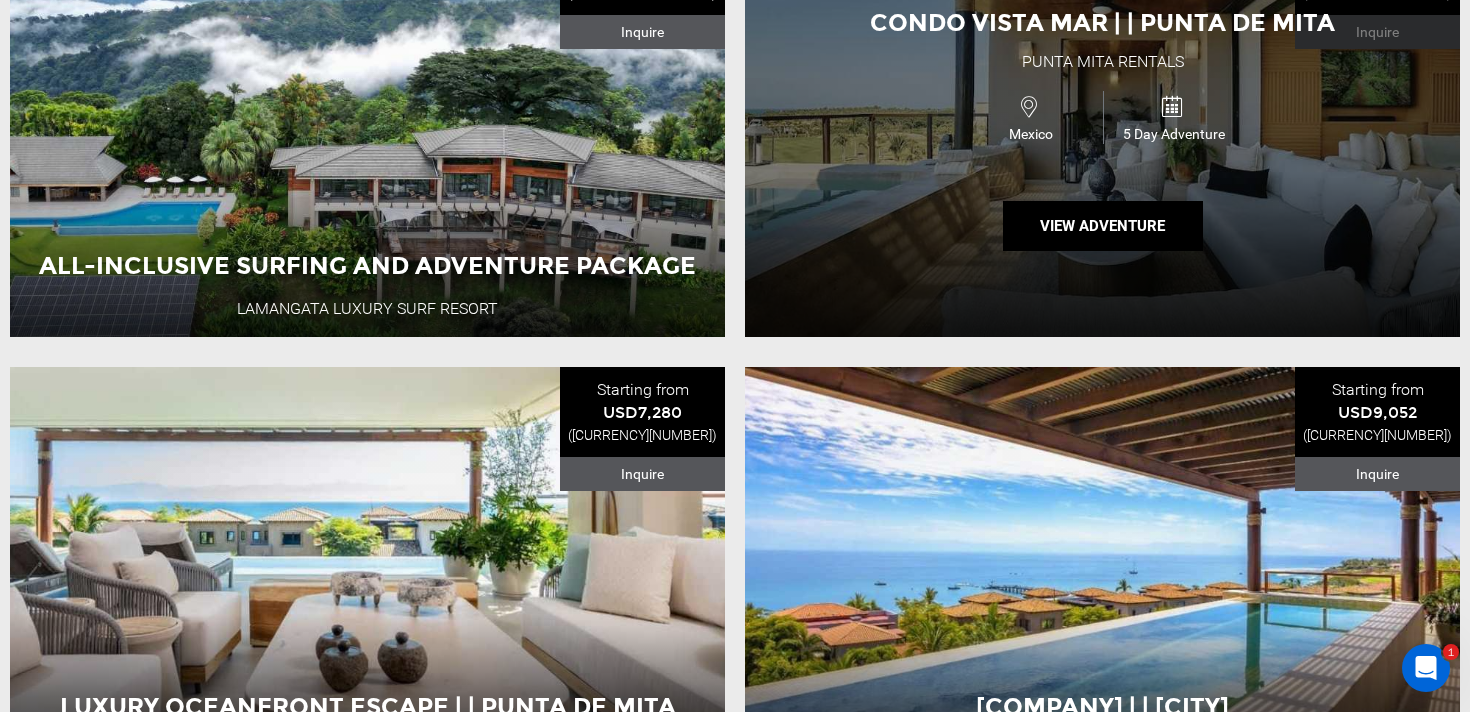 scroll, scrollTop: 1237, scrollLeft: 0, axis: vertical 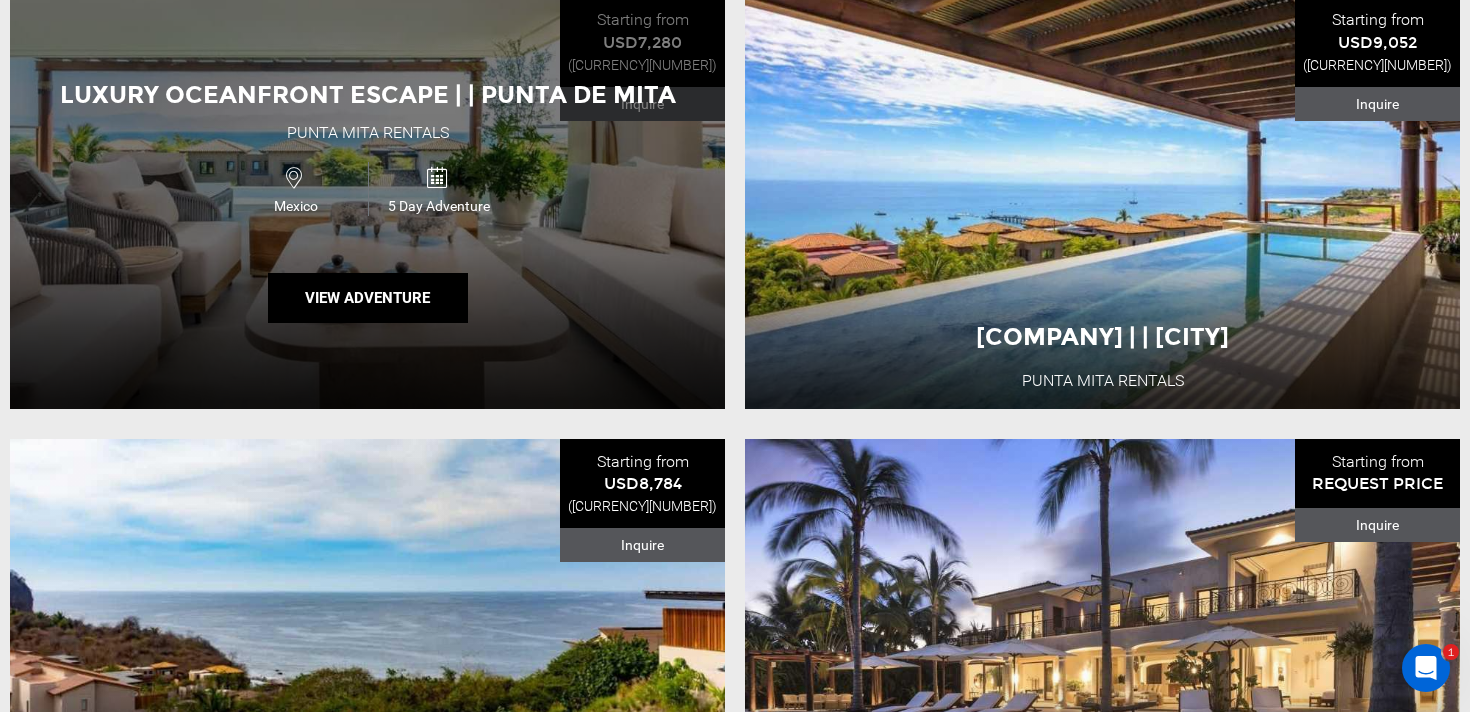 click on "Luxury Oceanfront Escape | | Punta de Mita Punta Mita Rentals  Mexico 5 Day Adventure  View Adventure" at bounding box center [367, 203] 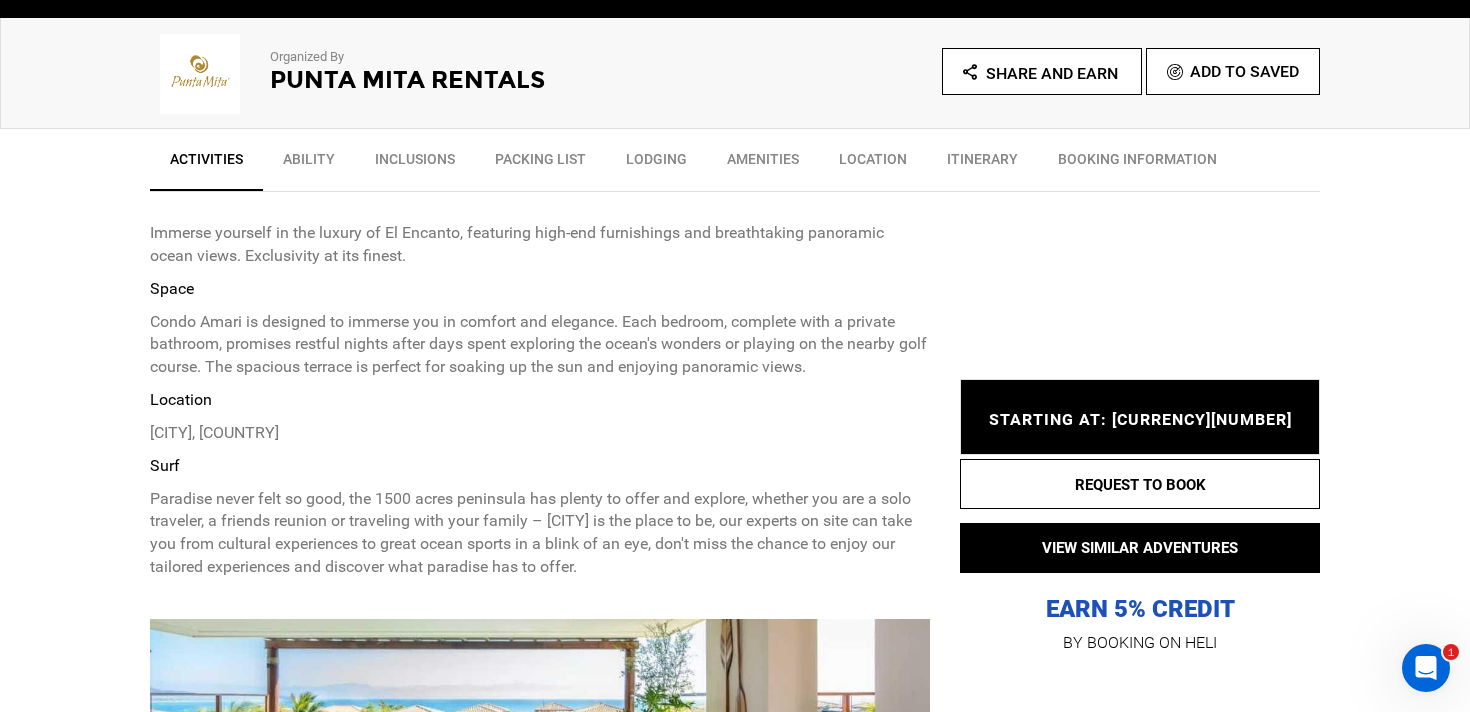 scroll, scrollTop: 759, scrollLeft: 0, axis: vertical 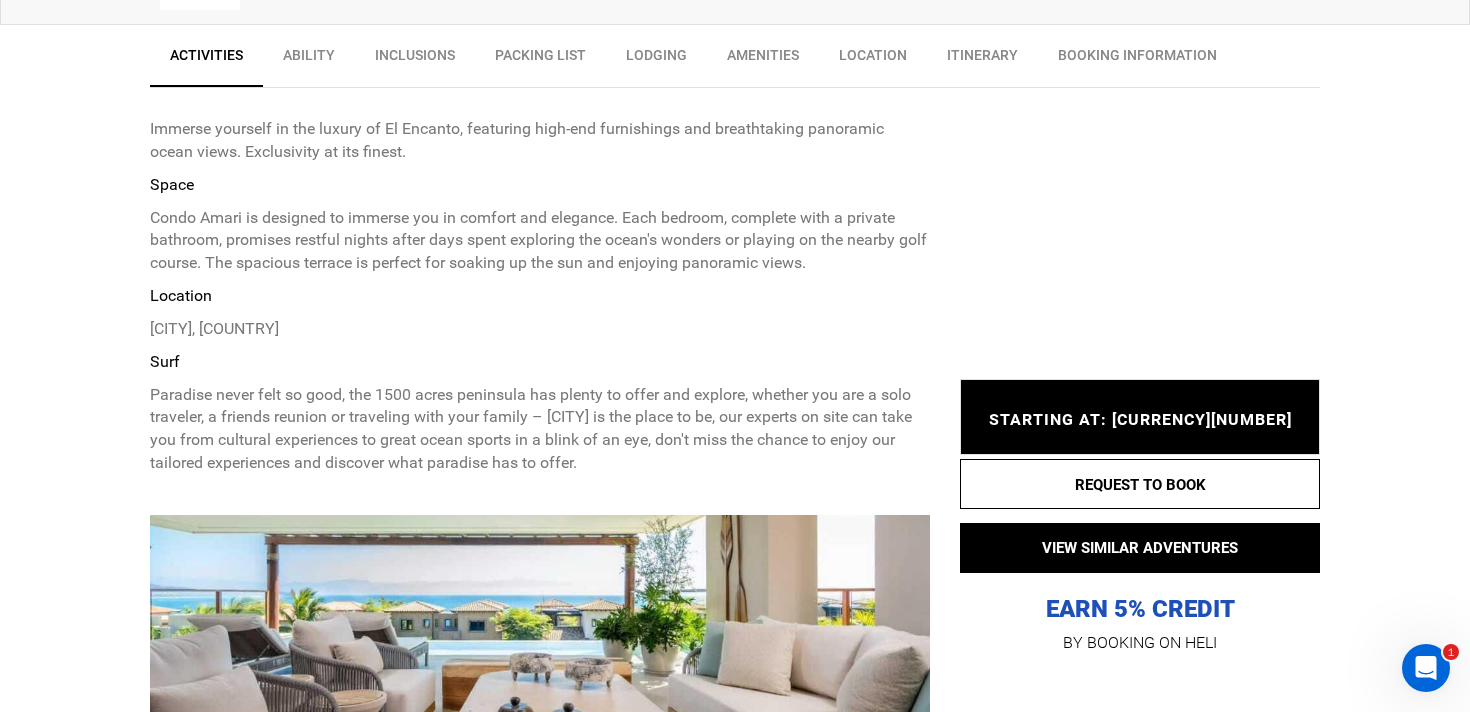 click on "STARTING AT: USD7,280" at bounding box center [1140, 419] 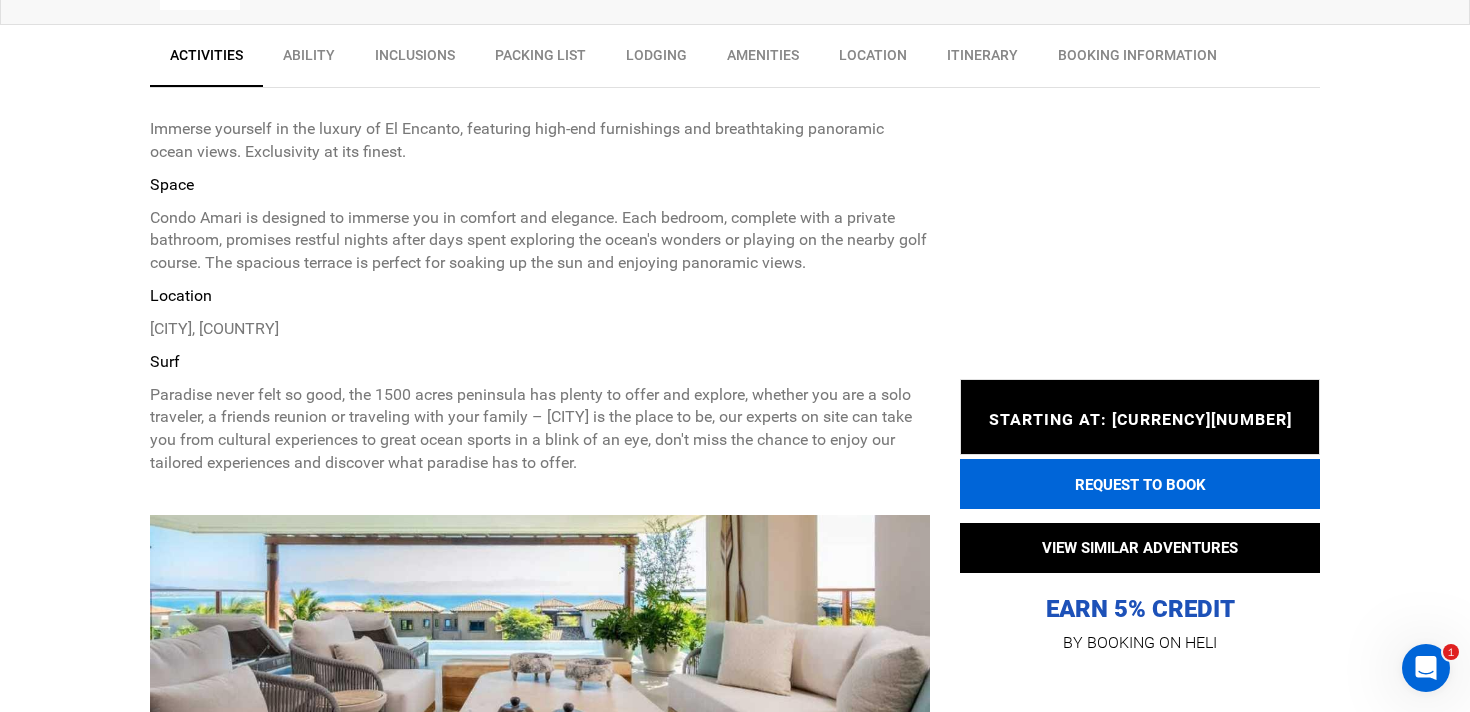 click on "REQUEST TO BOOK" at bounding box center [1140, 484] 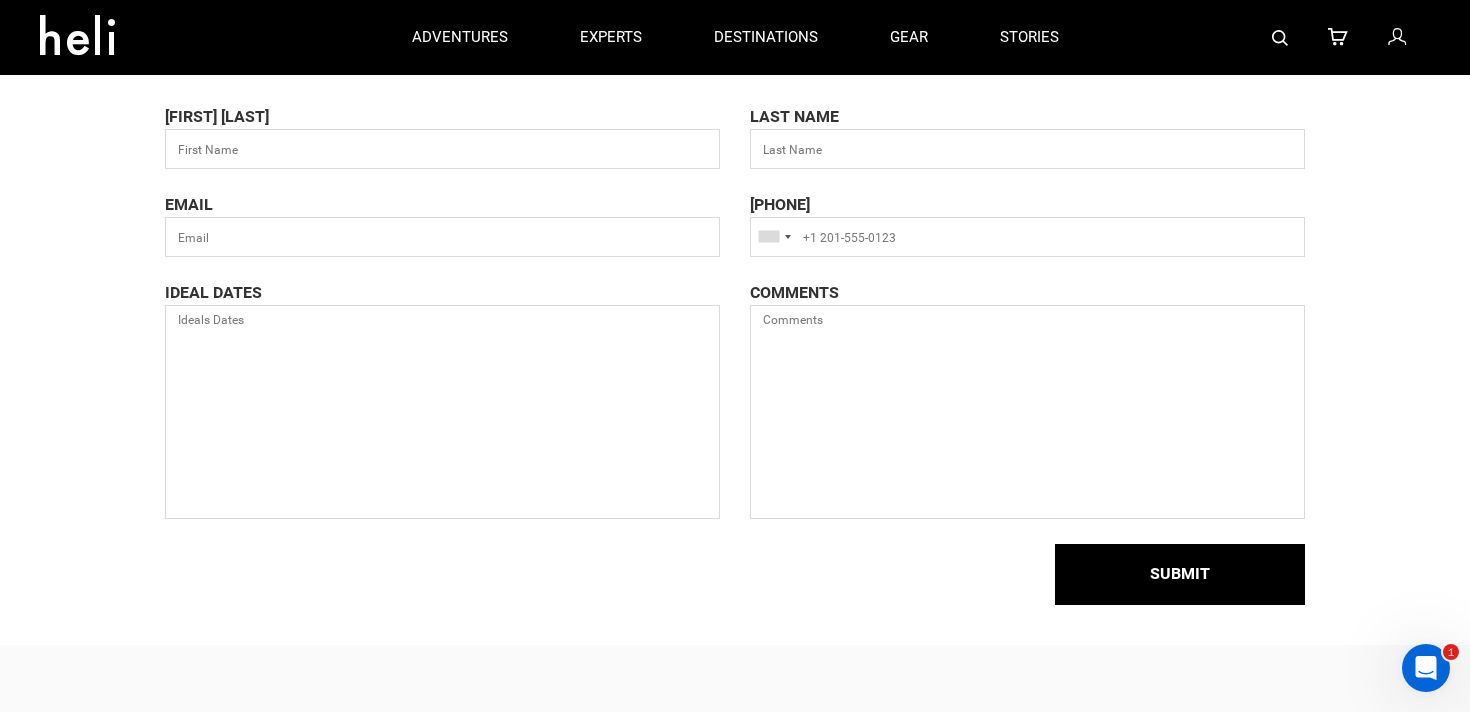 scroll, scrollTop: 0, scrollLeft: 0, axis: both 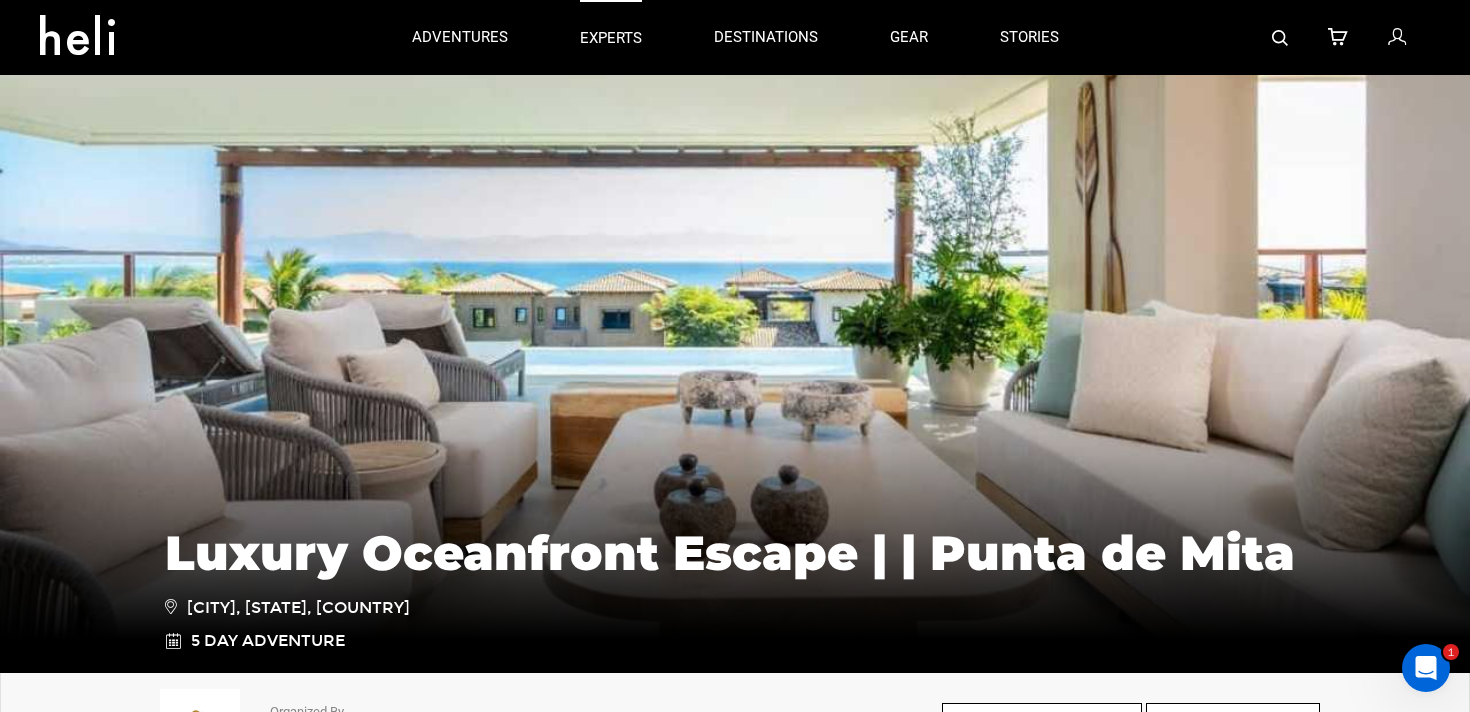 click on "experts" at bounding box center [611, 38] 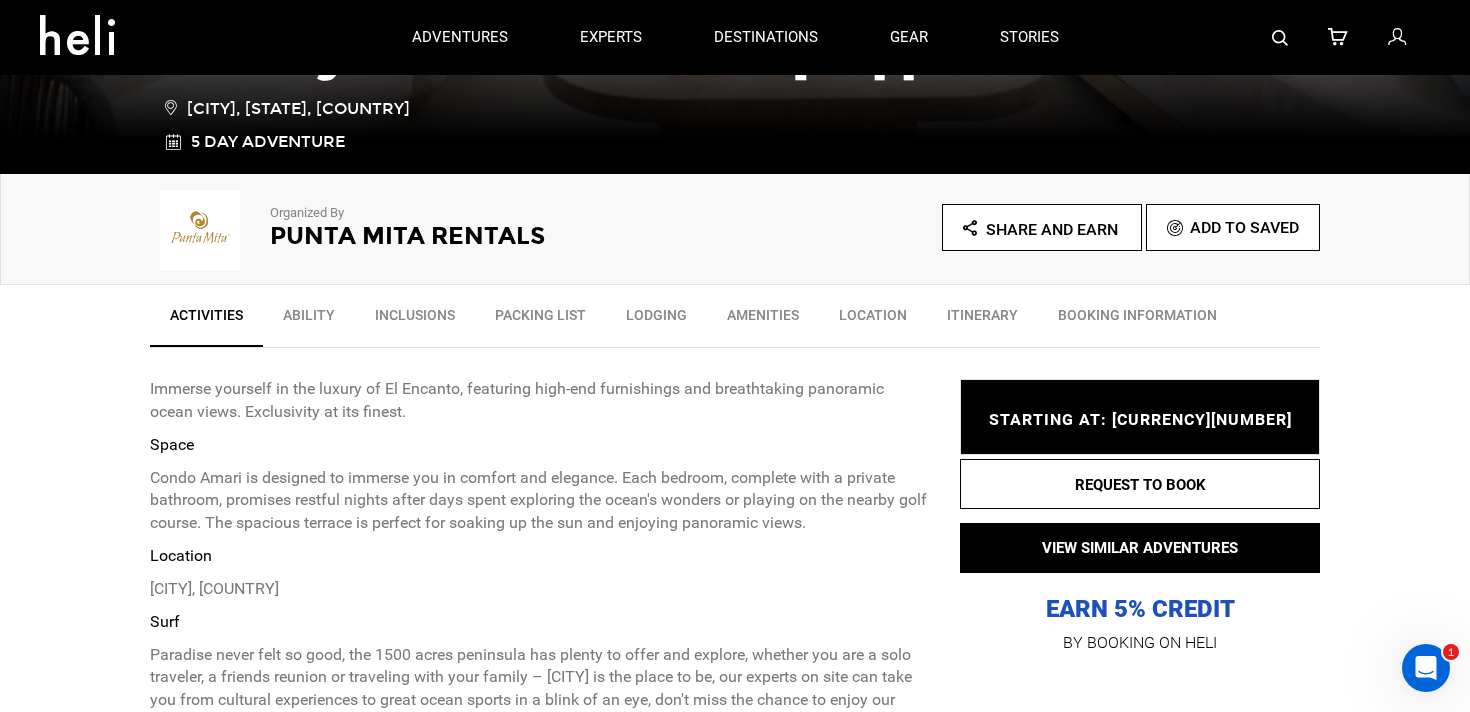 scroll, scrollTop: 0, scrollLeft: 0, axis: both 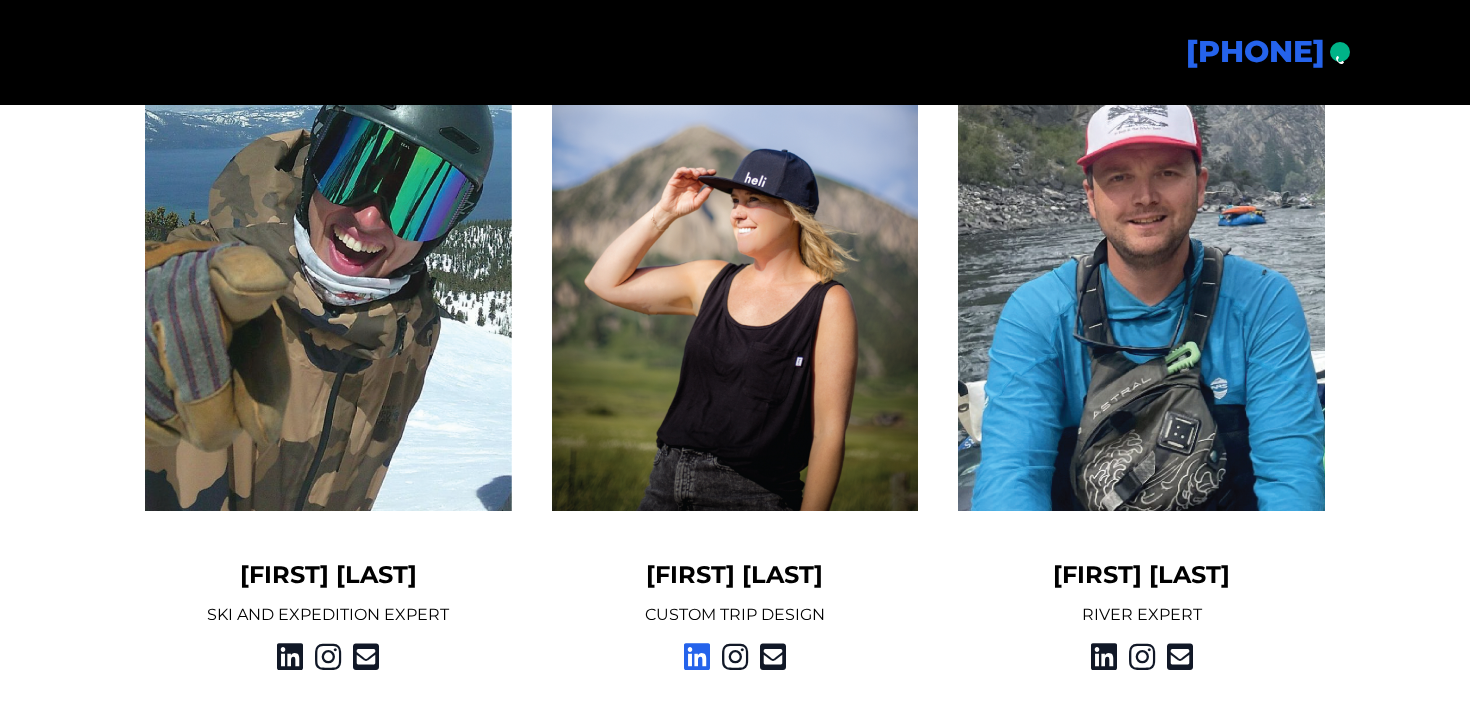 click at bounding box center (697, 657) 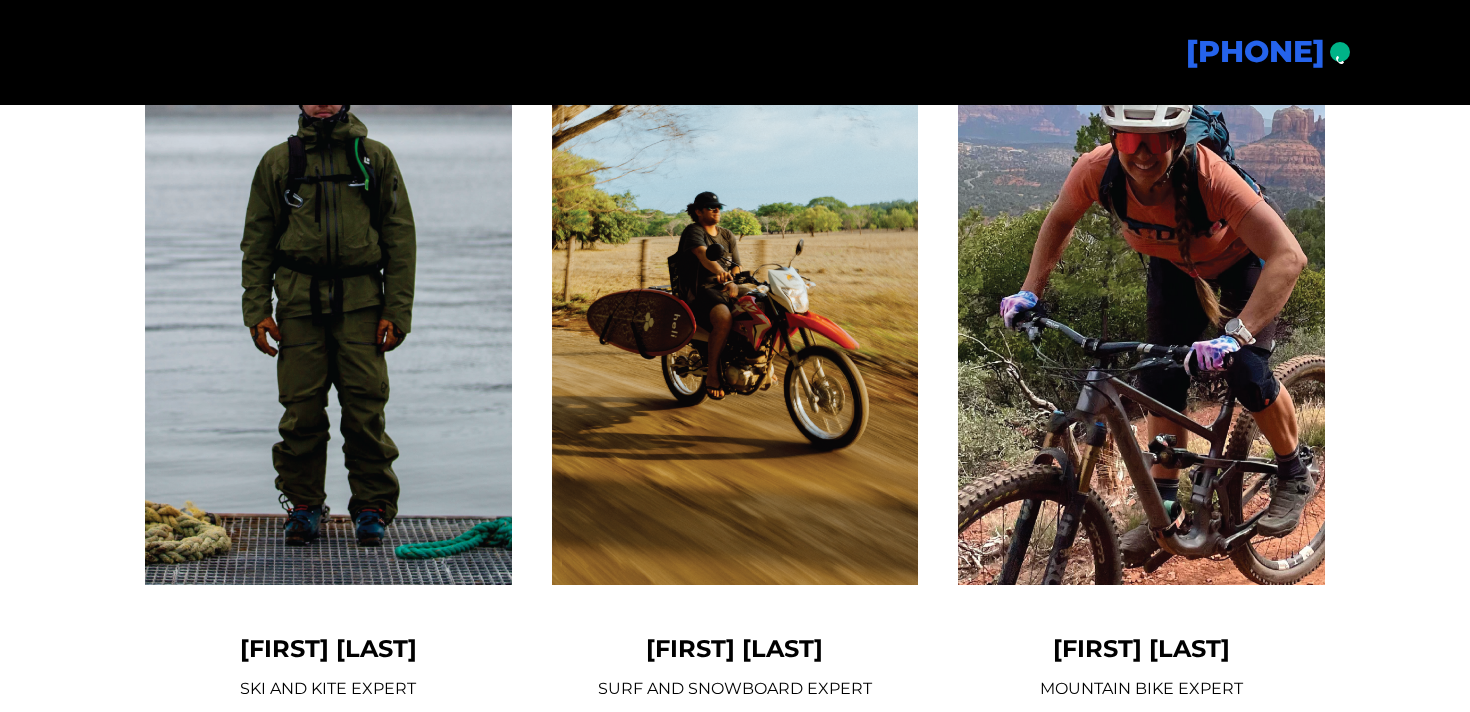 scroll, scrollTop: 1902, scrollLeft: 0, axis: vertical 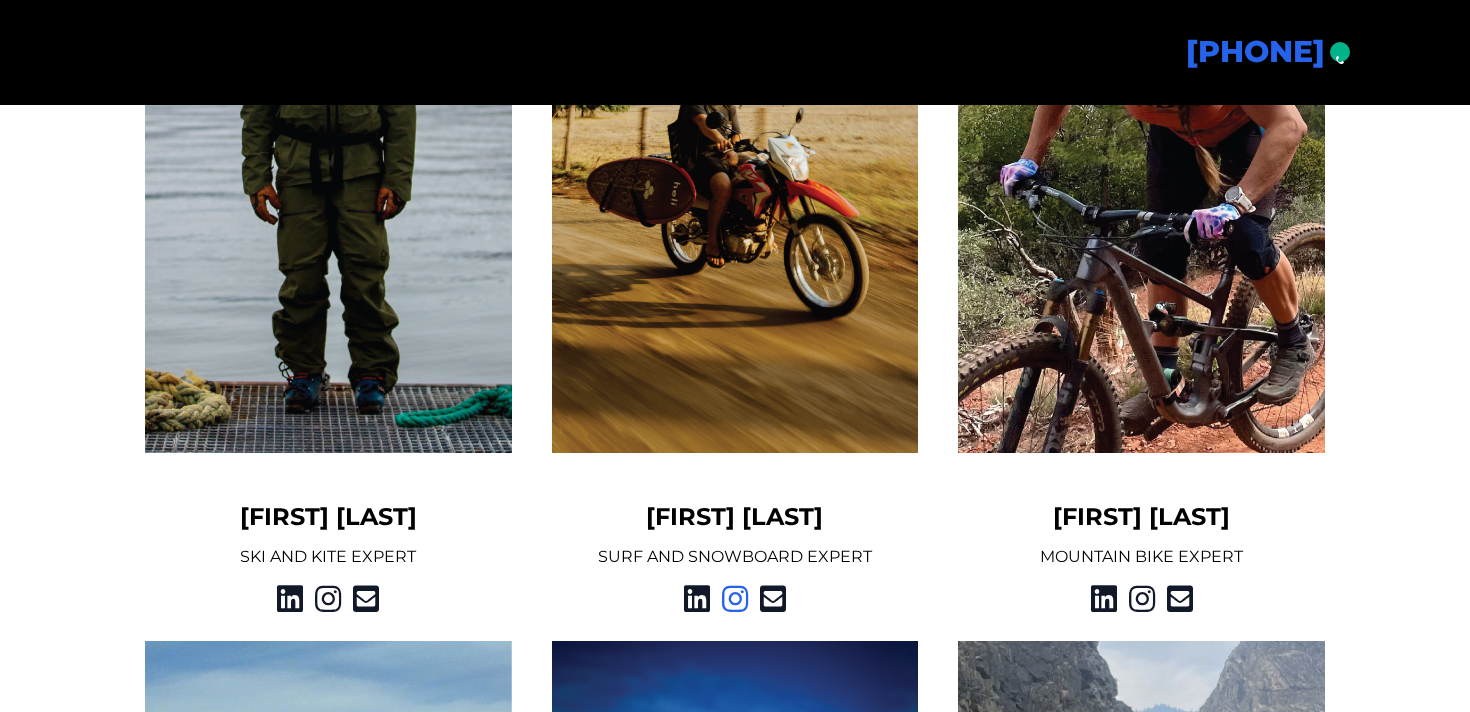 click at bounding box center (735, 599) 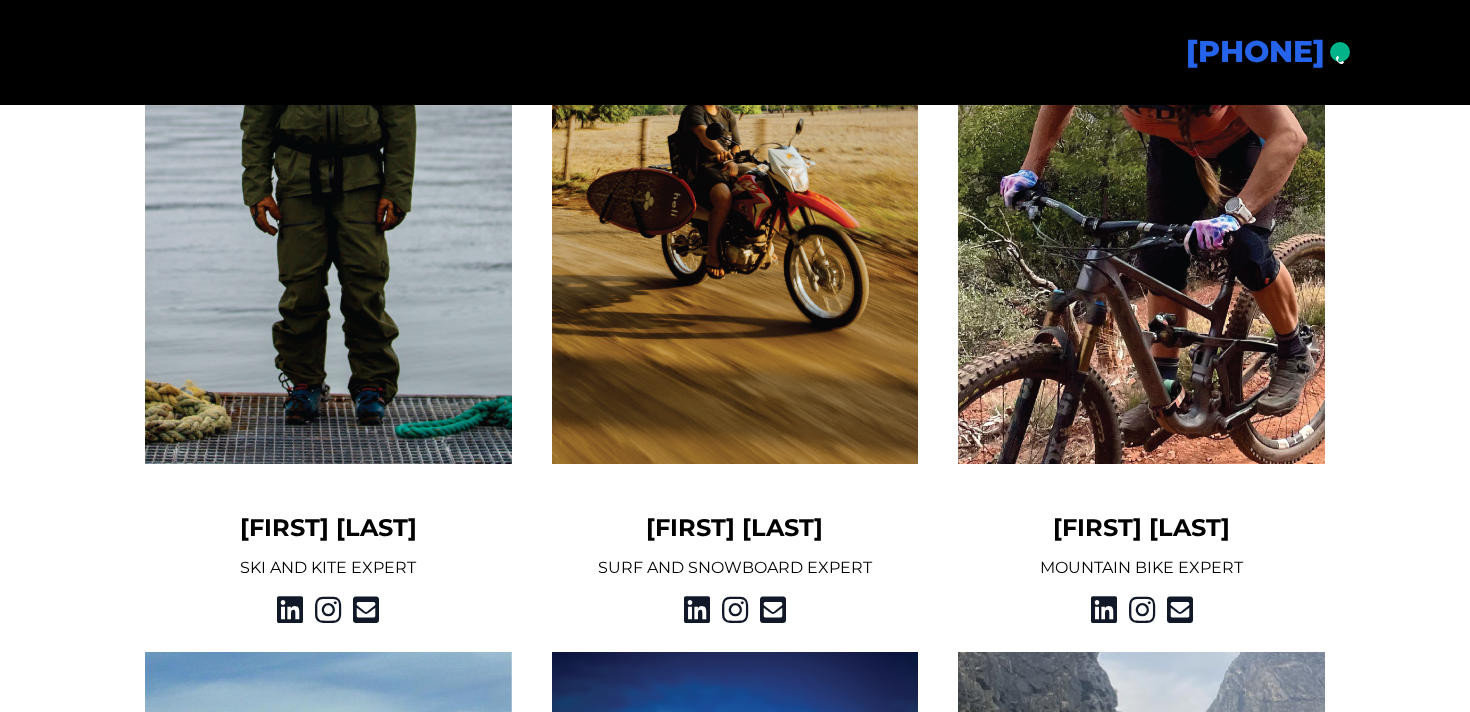 scroll, scrollTop: 1902, scrollLeft: 0, axis: vertical 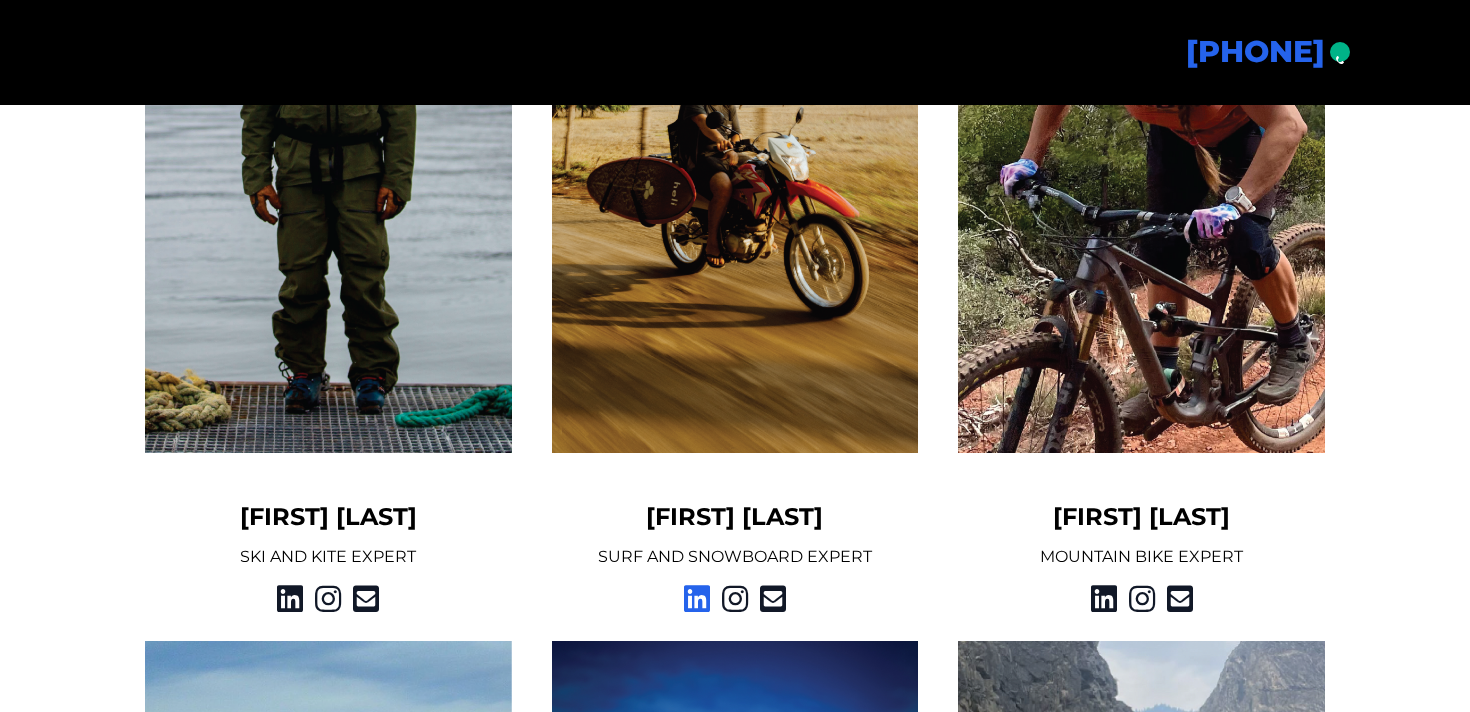click at bounding box center [697, 599] 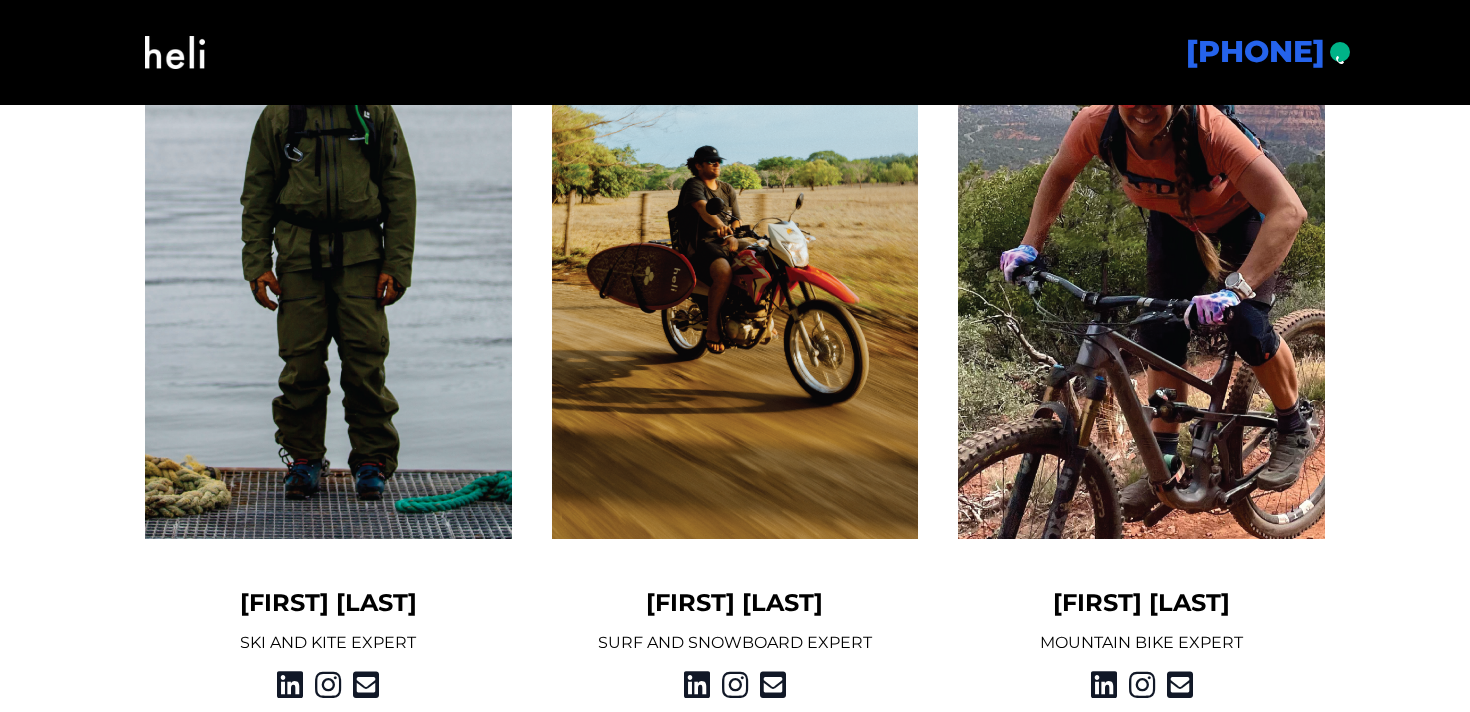 scroll, scrollTop: 1809, scrollLeft: 0, axis: vertical 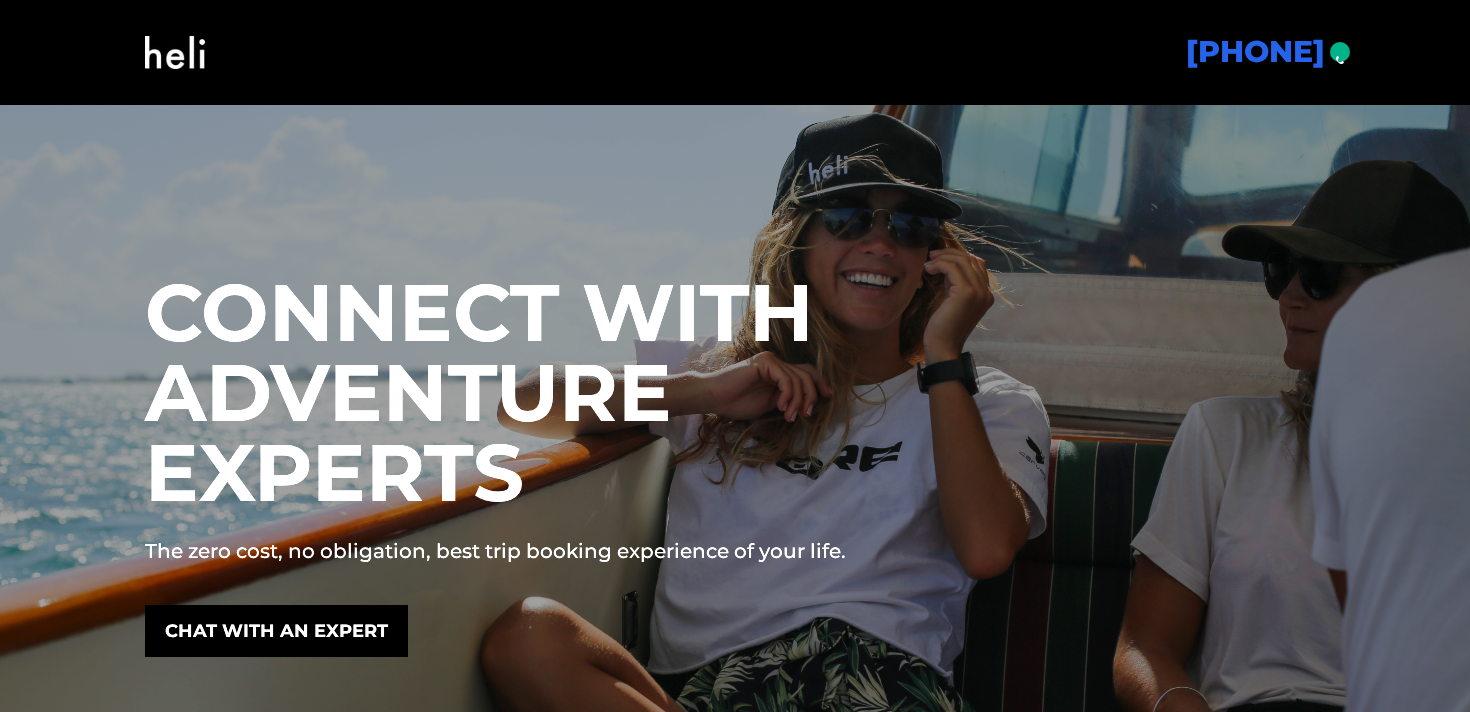 click on "[PHONE]" at bounding box center [735, 52] 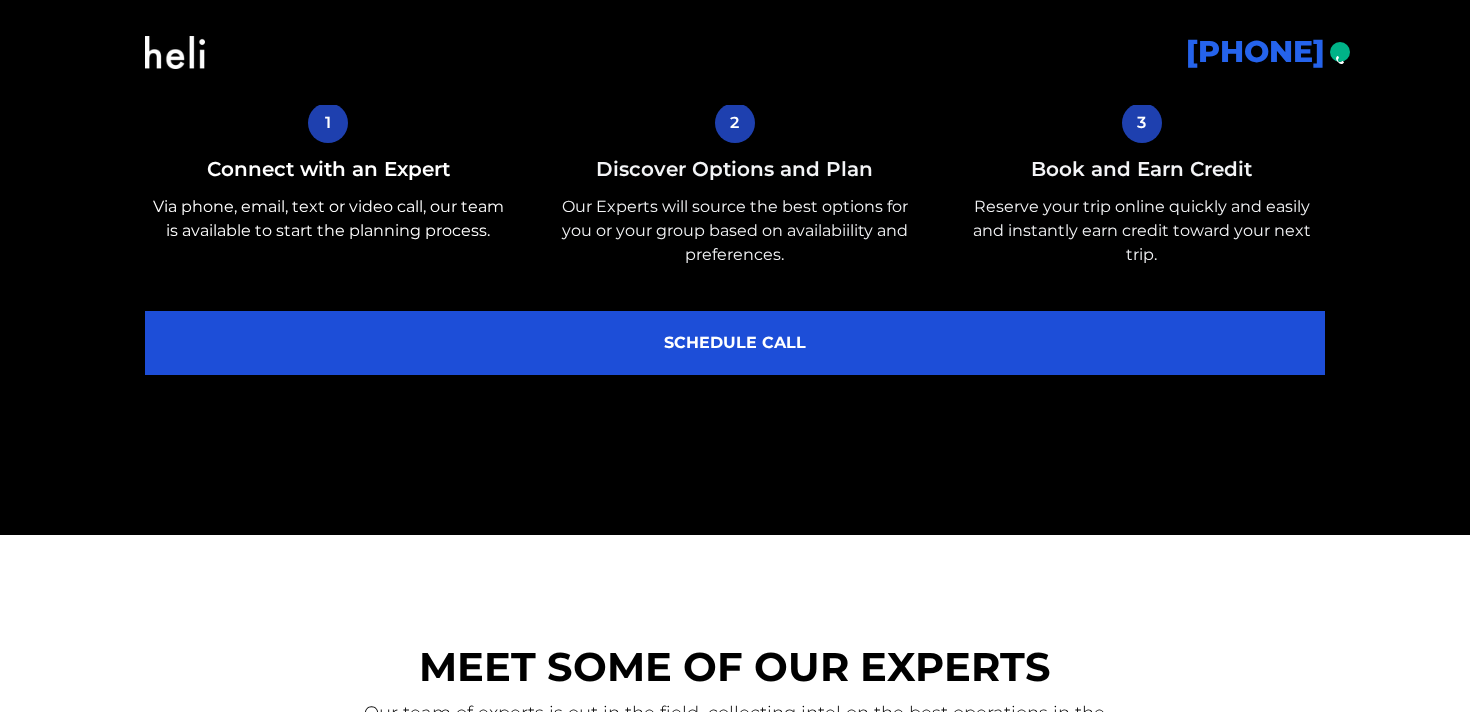 scroll, scrollTop: 564, scrollLeft: 0, axis: vertical 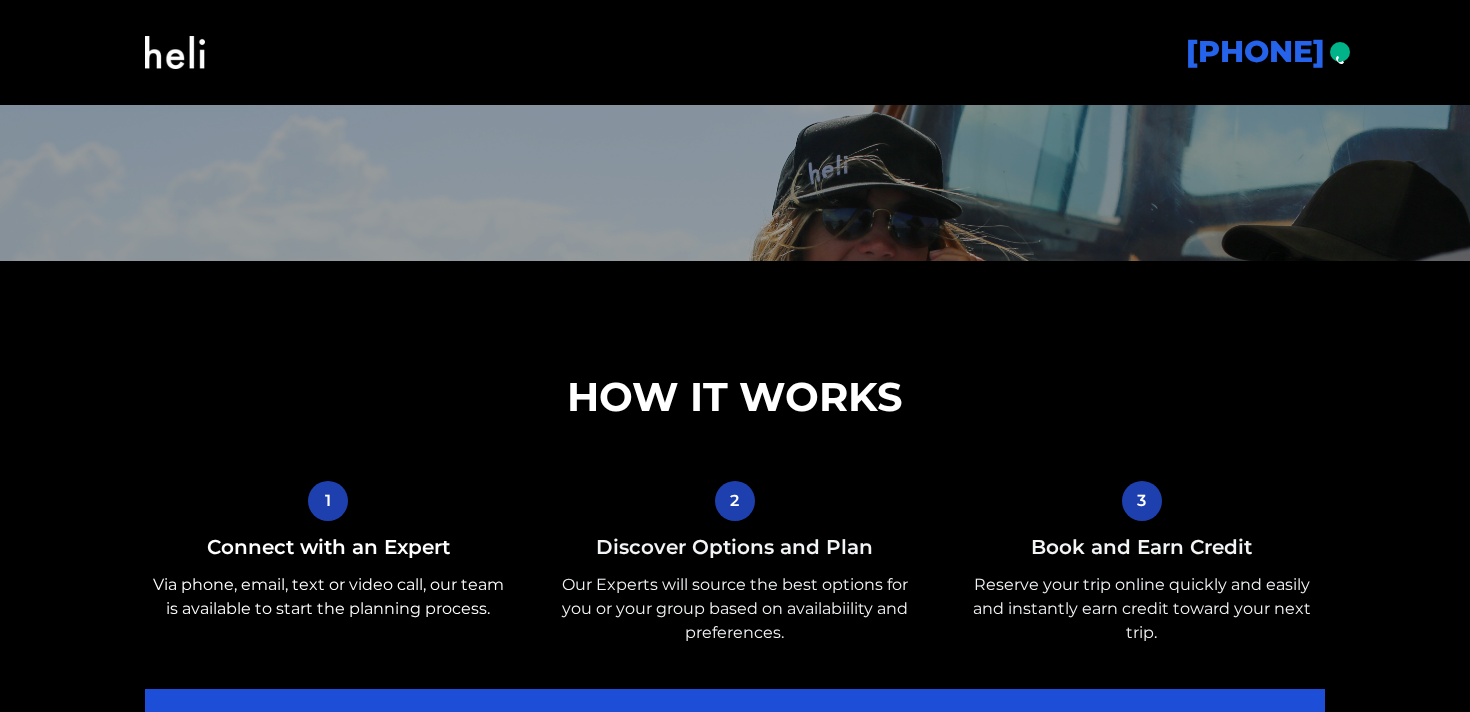 click at bounding box center (175, 52) 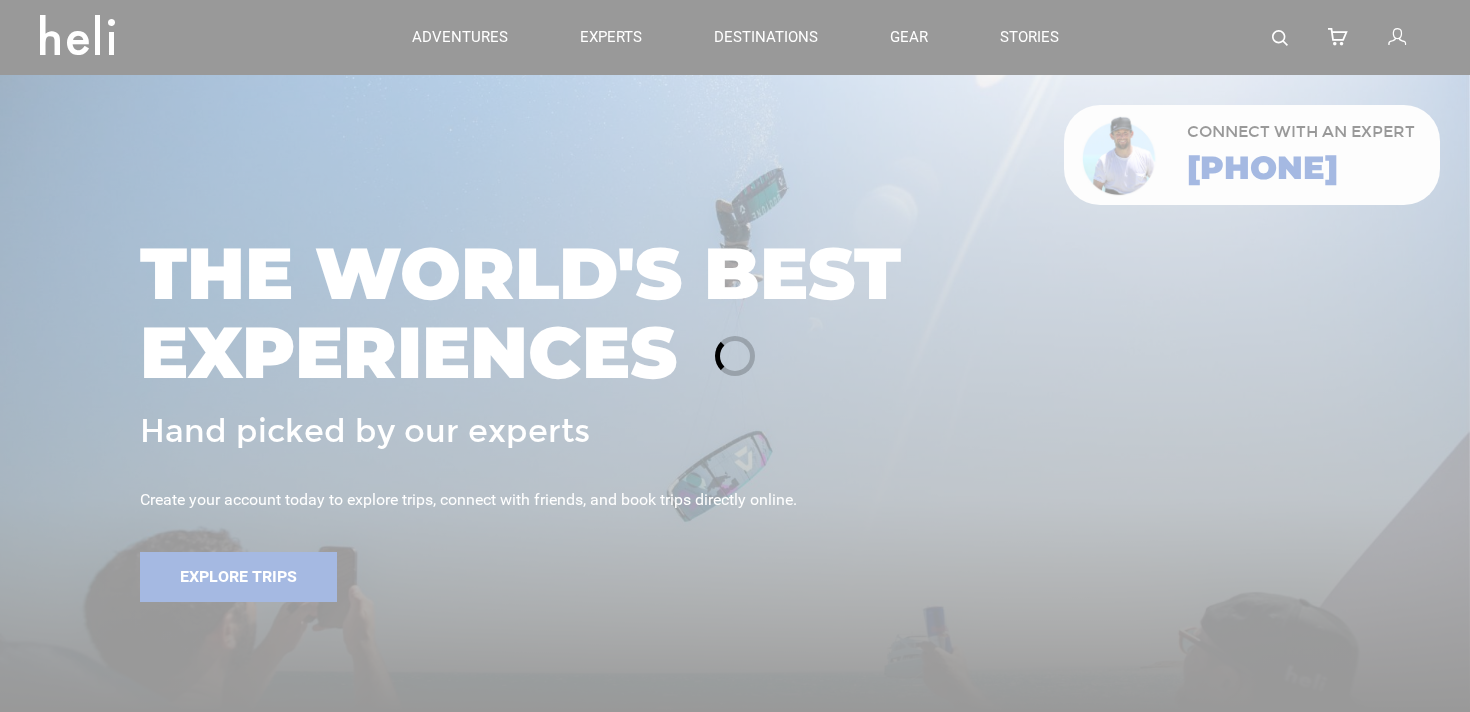 scroll, scrollTop: 0, scrollLeft: 0, axis: both 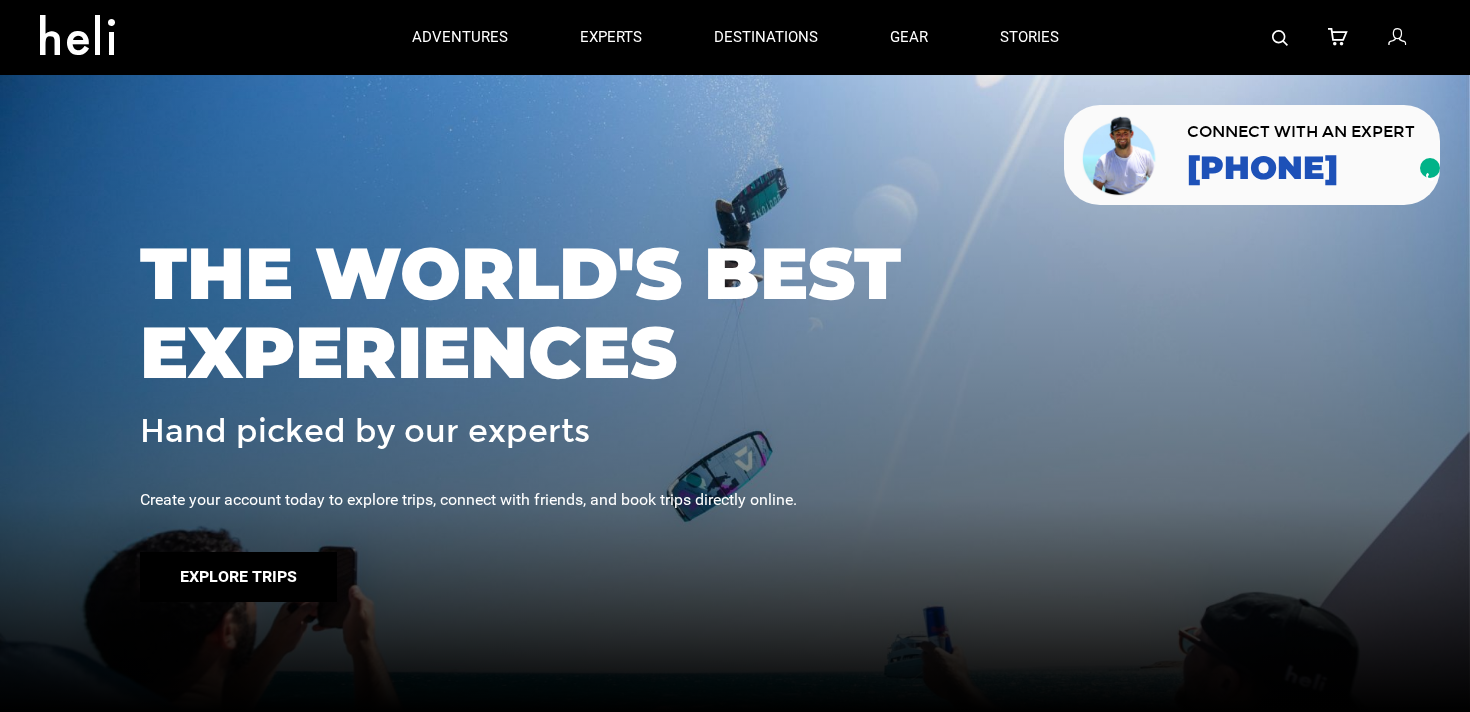 click on "Explore Trips" at bounding box center (238, 577) 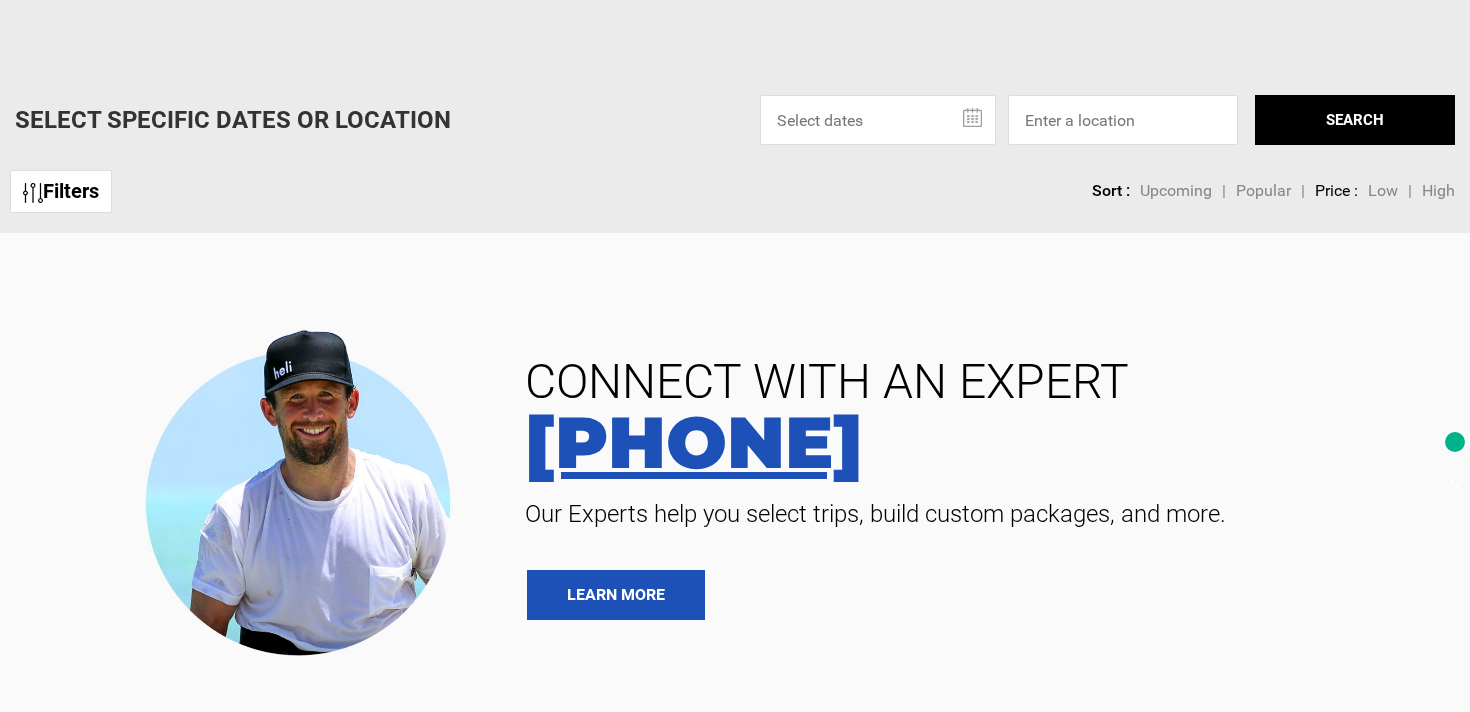 scroll, scrollTop: 565, scrollLeft: 0, axis: vertical 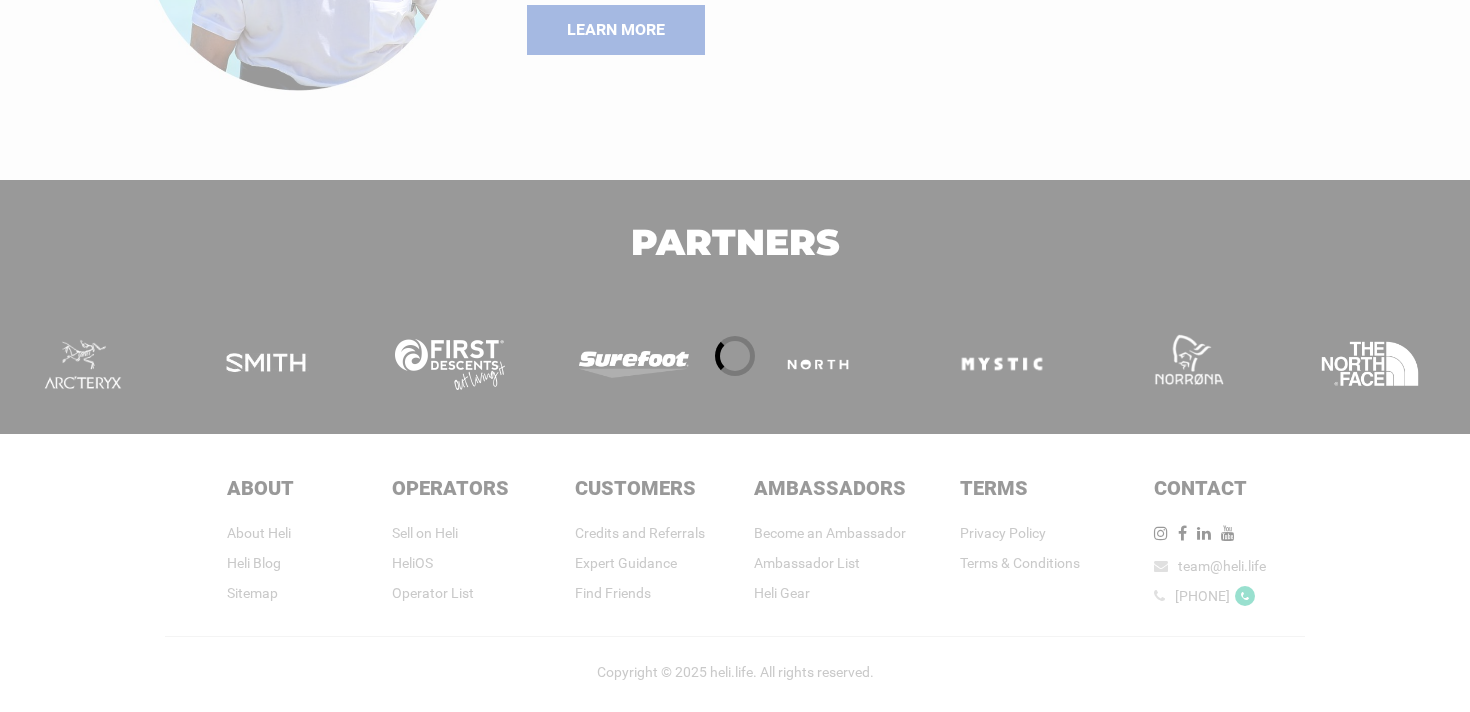 click at bounding box center [735, 356] 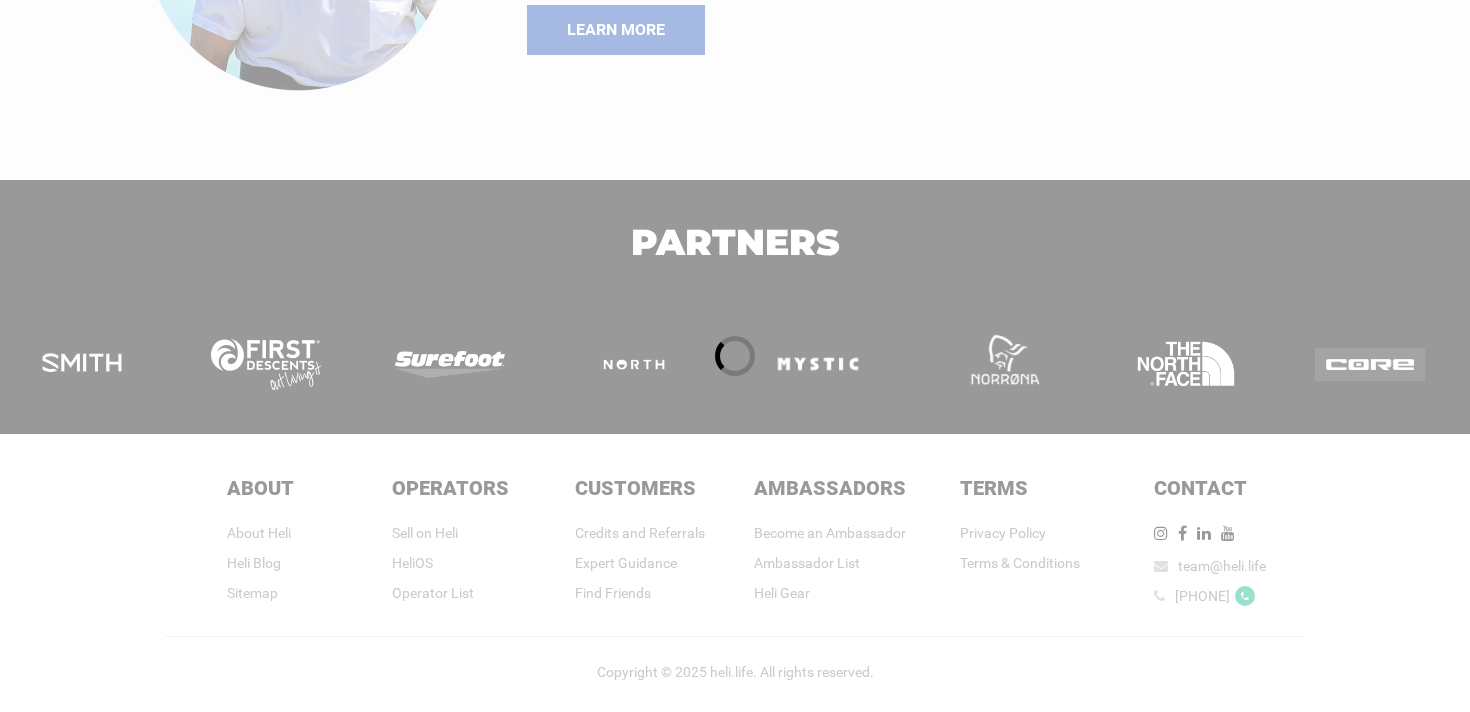 click at bounding box center [735, 356] 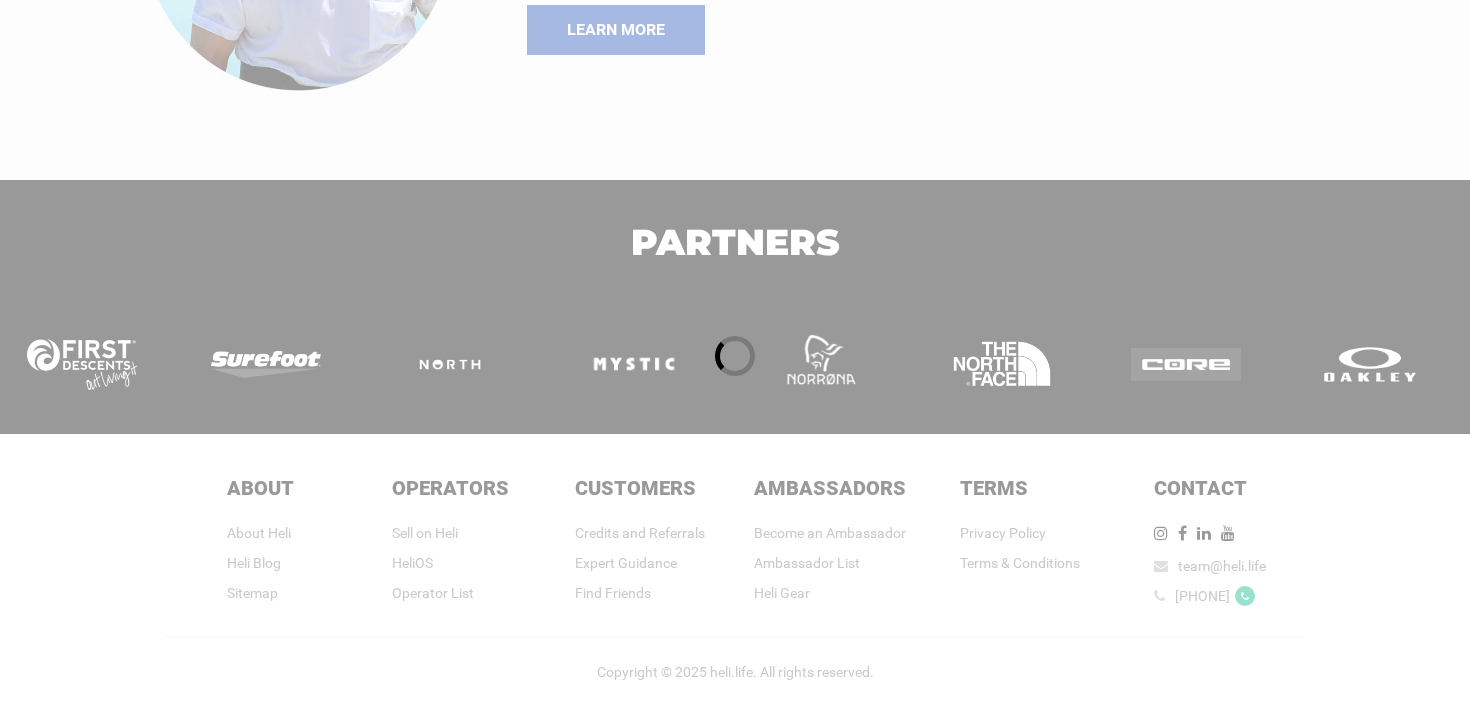 click at bounding box center [735, 356] 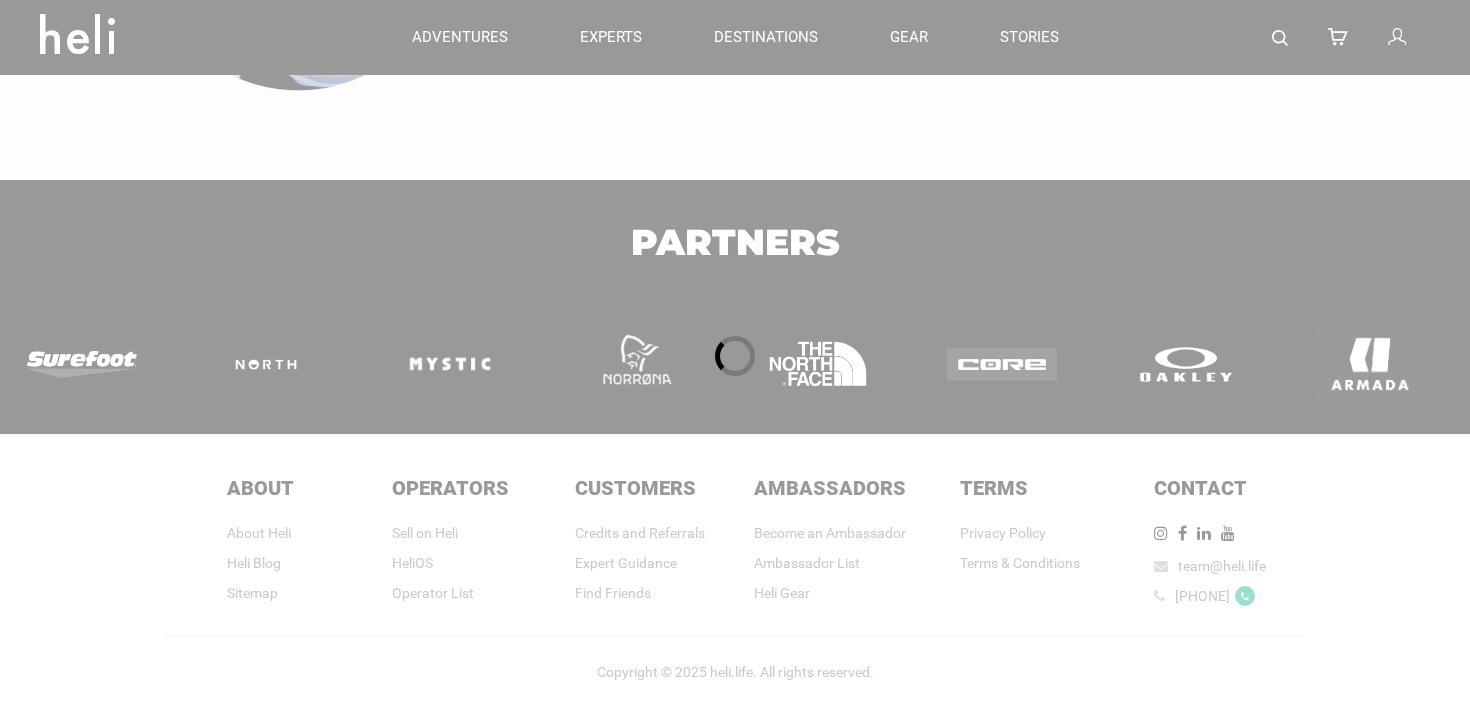 scroll, scrollTop: 0, scrollLeft: 0, axis: both 